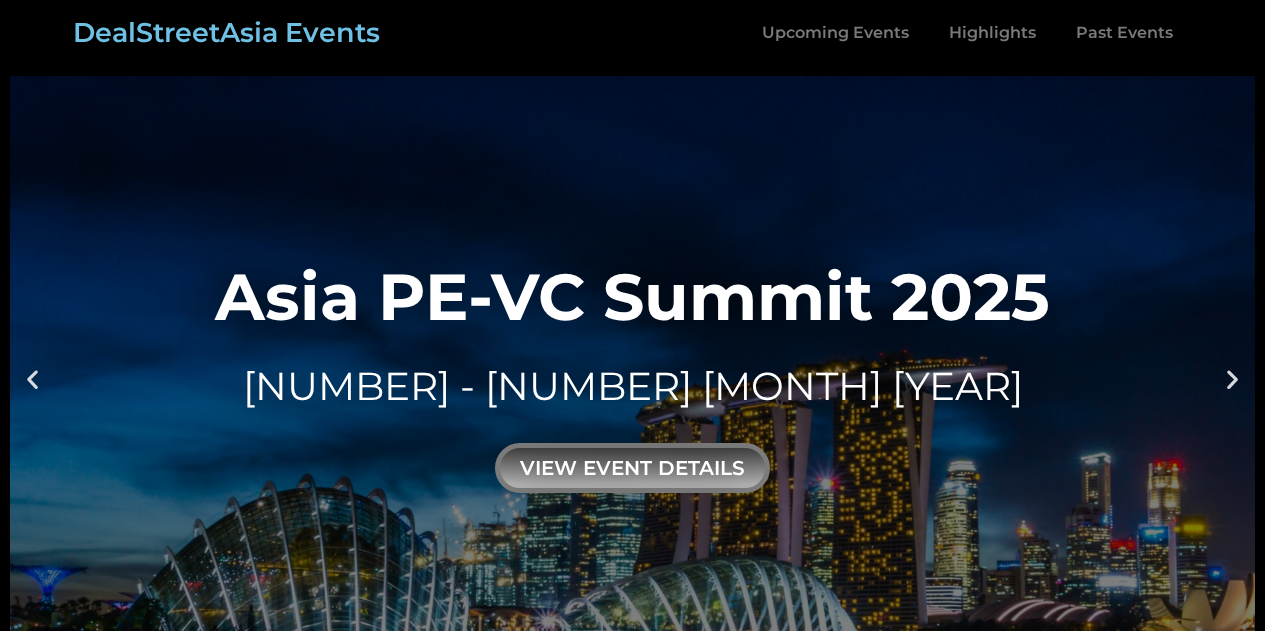 scroll, scrollTop: 861, scrollLeft: 0, axis: vertical 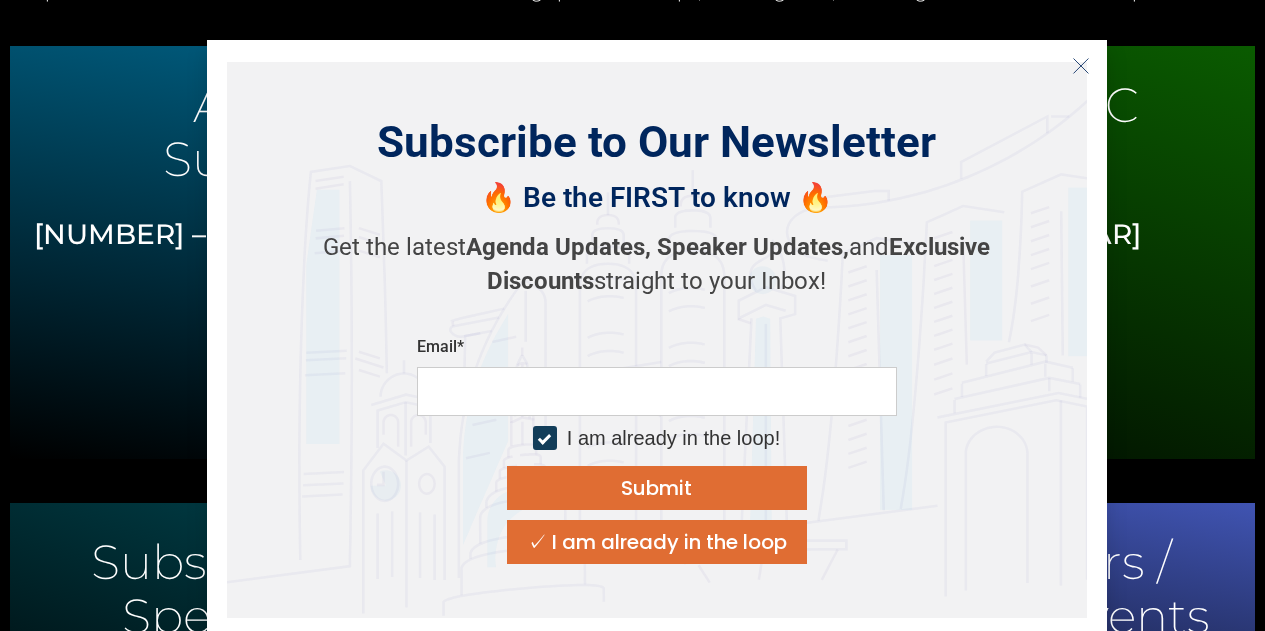 click on "DealStreetAsia Events
10 – 11 [MONTH] [YEAR]
MORE INFO
[COUNTRY] PE-VC Summit [YEAR]
[NUMBER][MONTH] [YEAR]" at bounding box center (632, 7556) 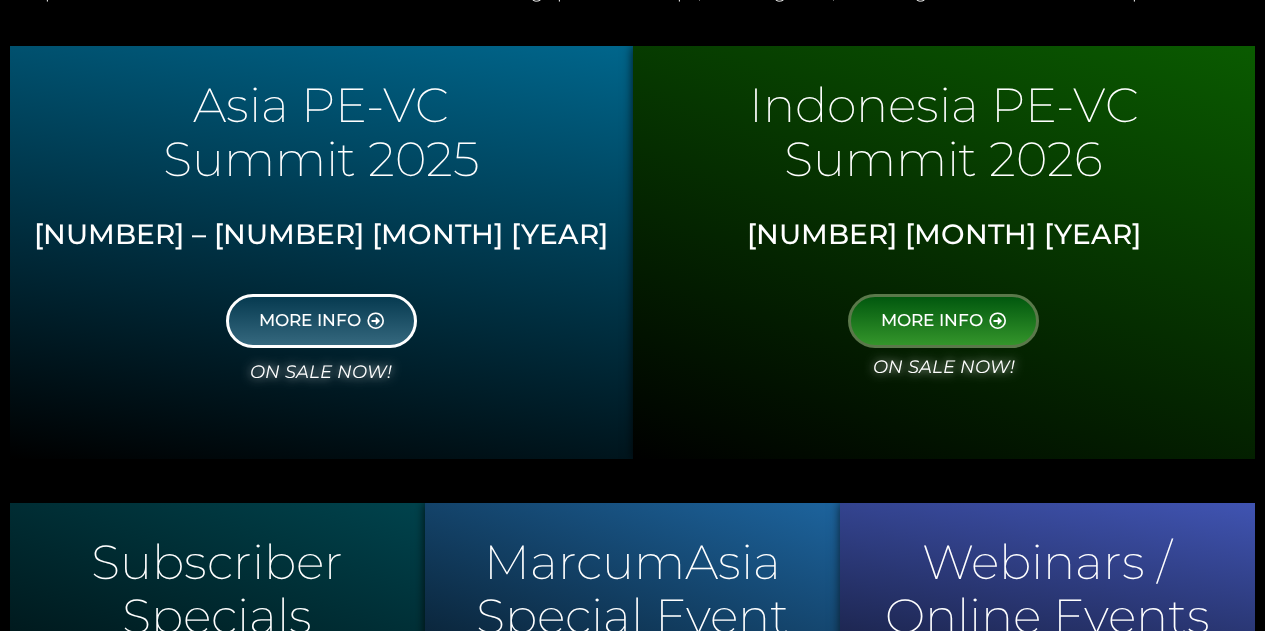 click on "MORE INFO" at bounding box center (321, 321) 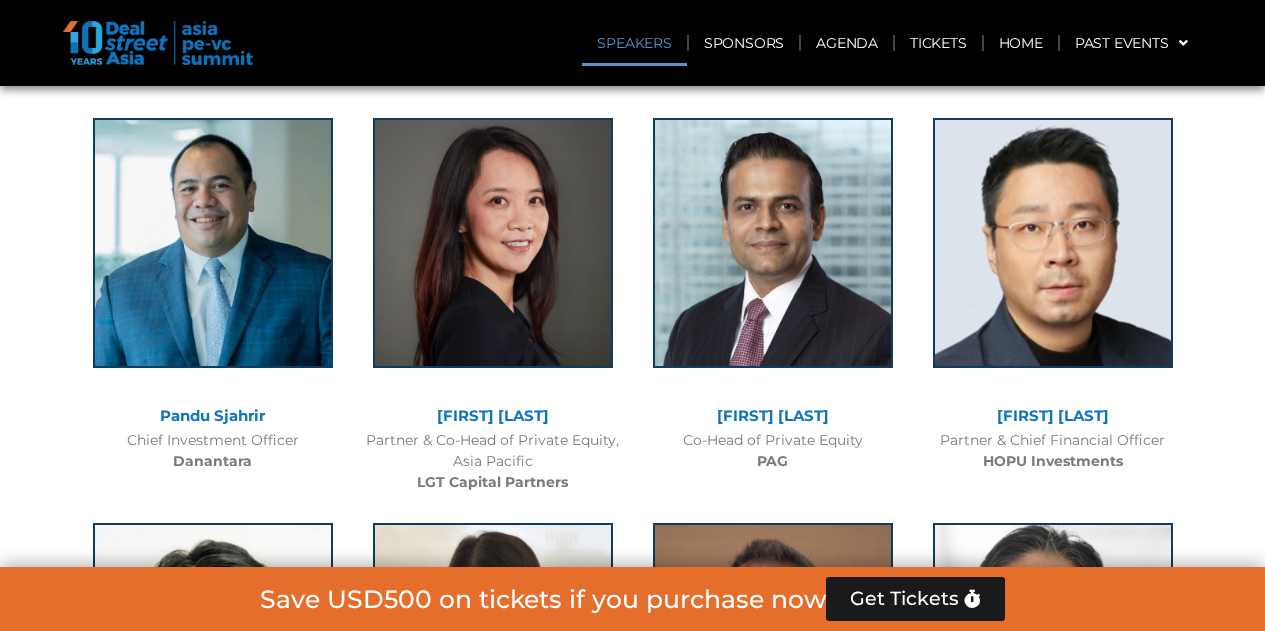 scroll, scrollTop: 2637, scrollLeft: 0, axis: vertical 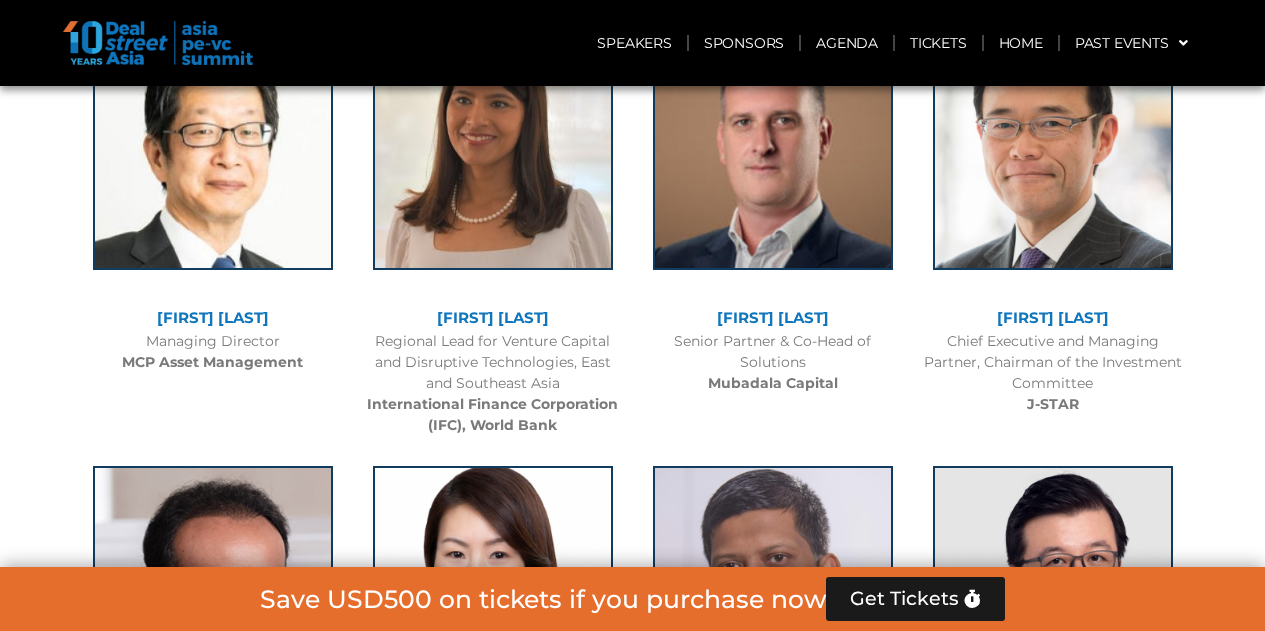 drag, startPoint x: 940, startPoint y: 336, endPoint x: 1127, endPoint y: 380, distance: 192.10674 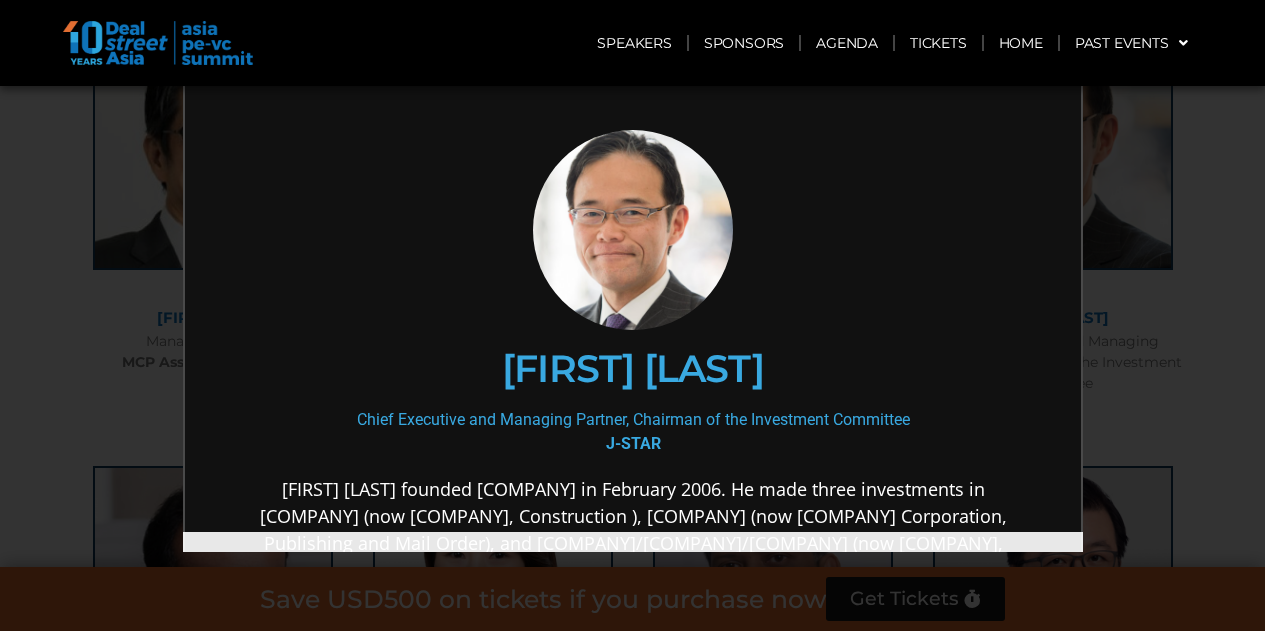 scroll, scrollTop: 0, scrollLeft: 0, axis: both 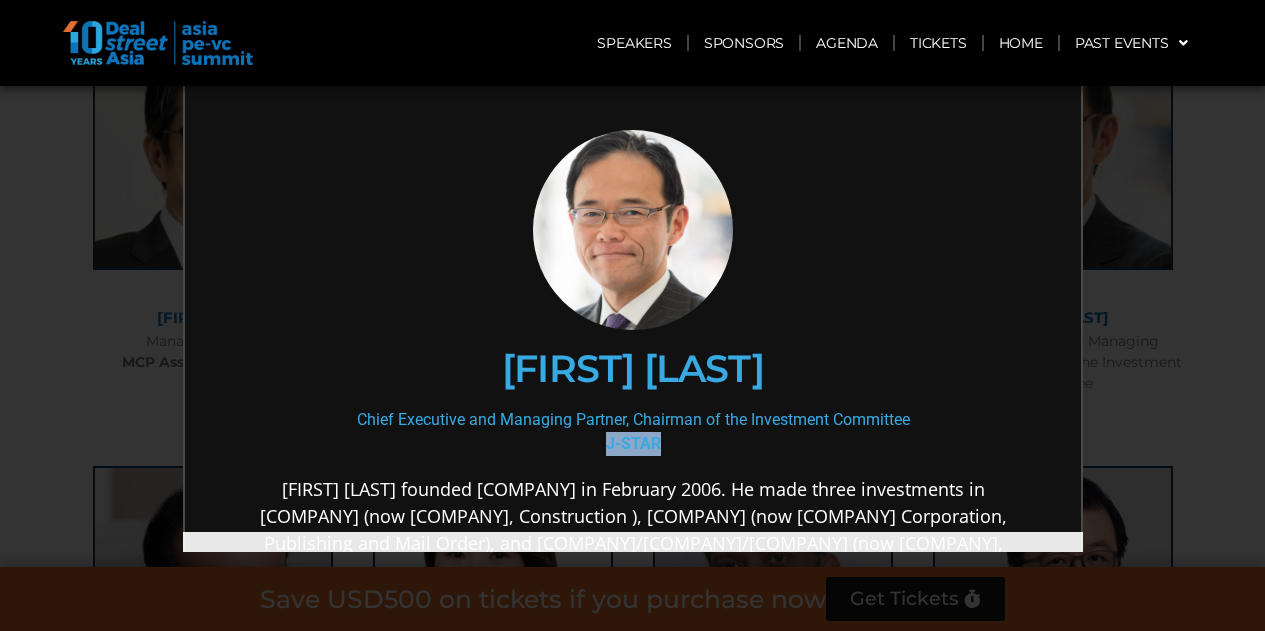 drag, startPoint x: 663, startPoint y: 438, endPoint x: 567, endPoint y: 441, distance: 96.04687 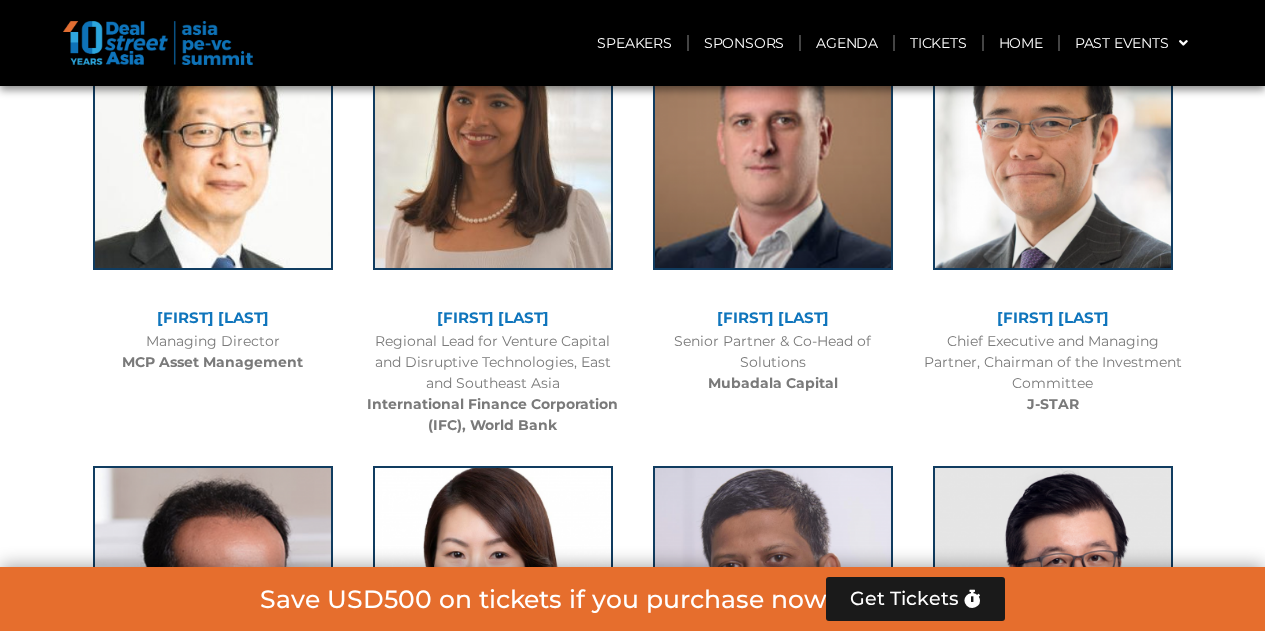 scroll, scrollTop: 10769, scrollLeft: 0, axis: vertical 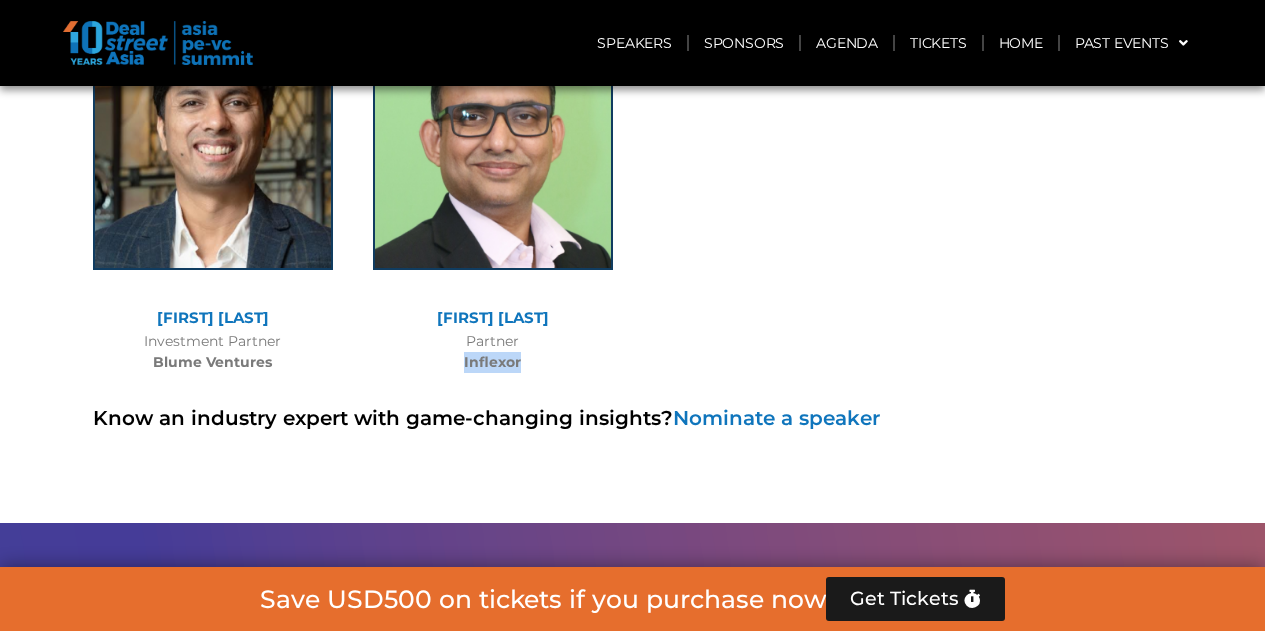 drag, startPoint x: 522, startPoint y: 364, endPoint x: 425, endPoint y: 359, distance: 97.128784 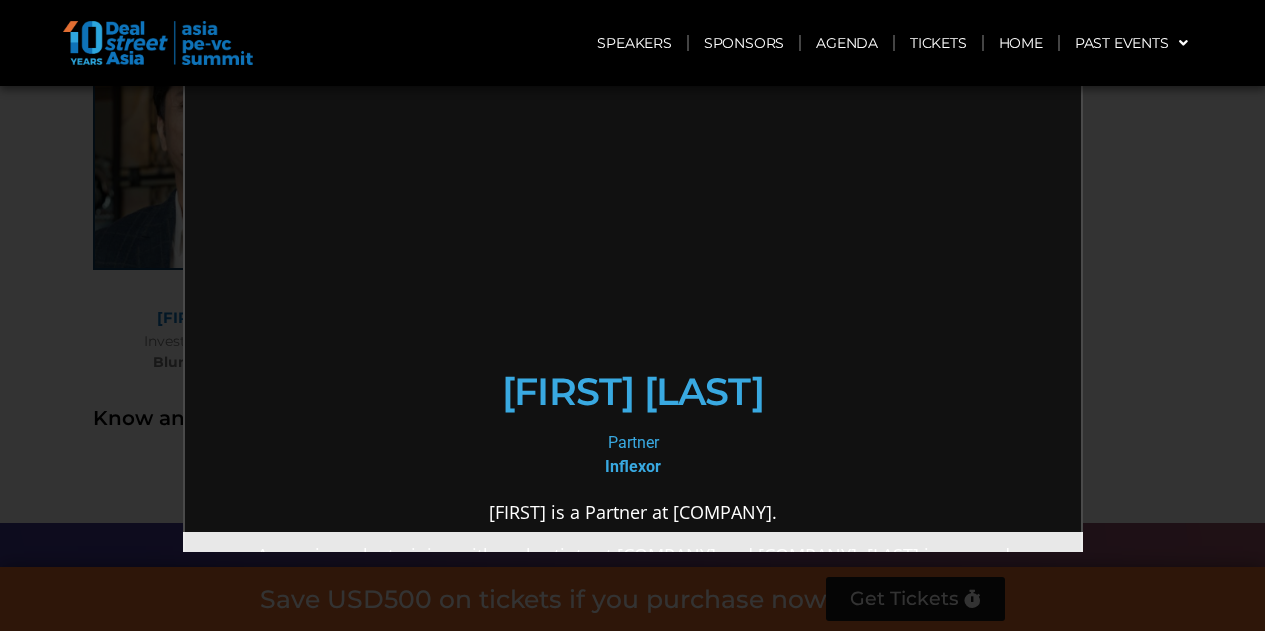 scroll, scrollTop: 0, scrollLeft: 0, axis: both 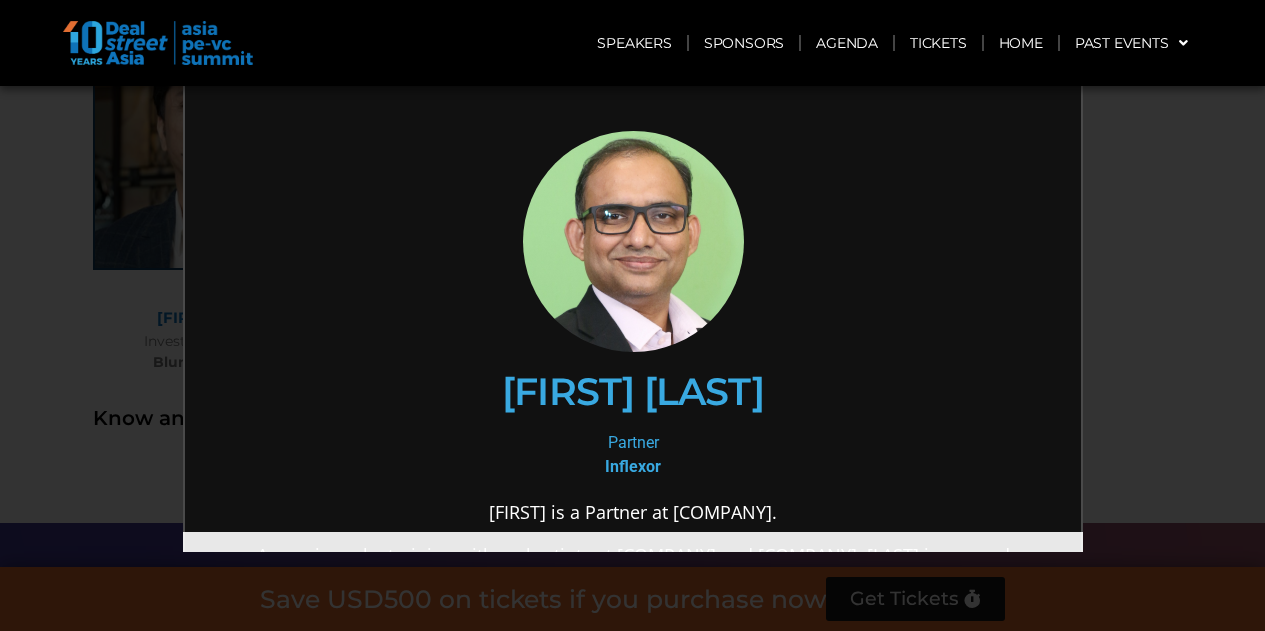 copy on "Inflexor" 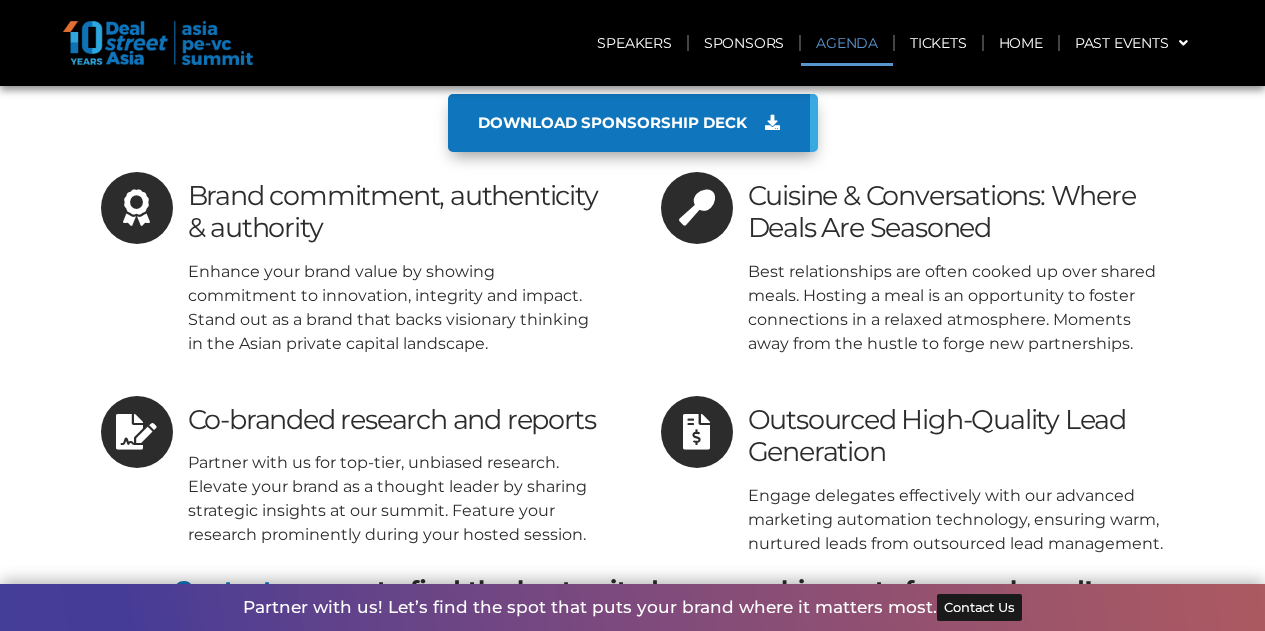 scroll, scrollTop: 10769, scrollLeft: 0, axis: vertical 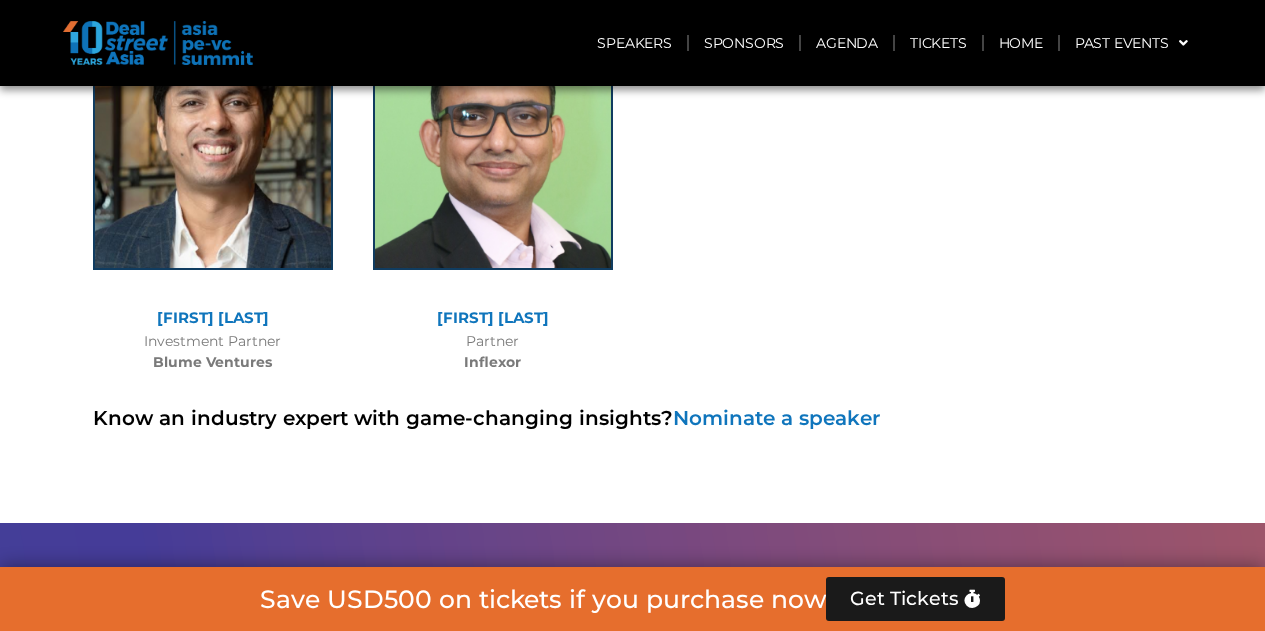drag, startPoint x: 287, startPoint y: 336, endPoint x: 135, endPoint y: 344, distance: 152.21039 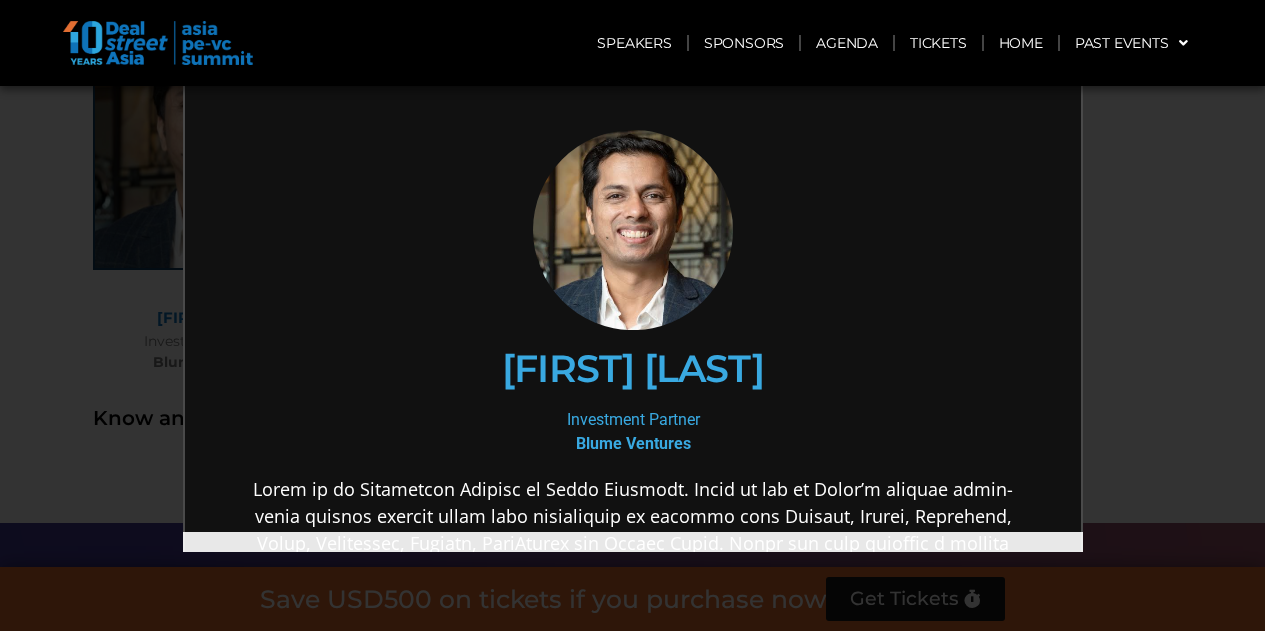 scroll, scrollTop: 0, scrollLeft: 0, axis: both 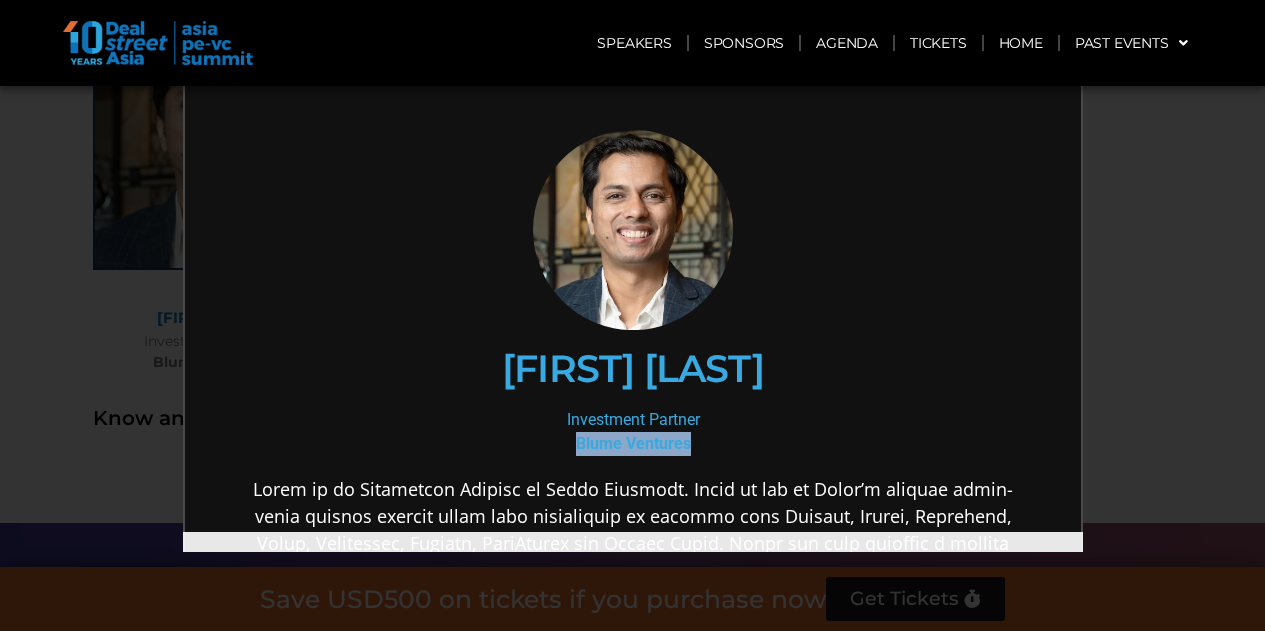 drag, startPoint x: 693, startPoint y: 435, endPoint x: 543, endPoint y: 444, distance: 150.26976 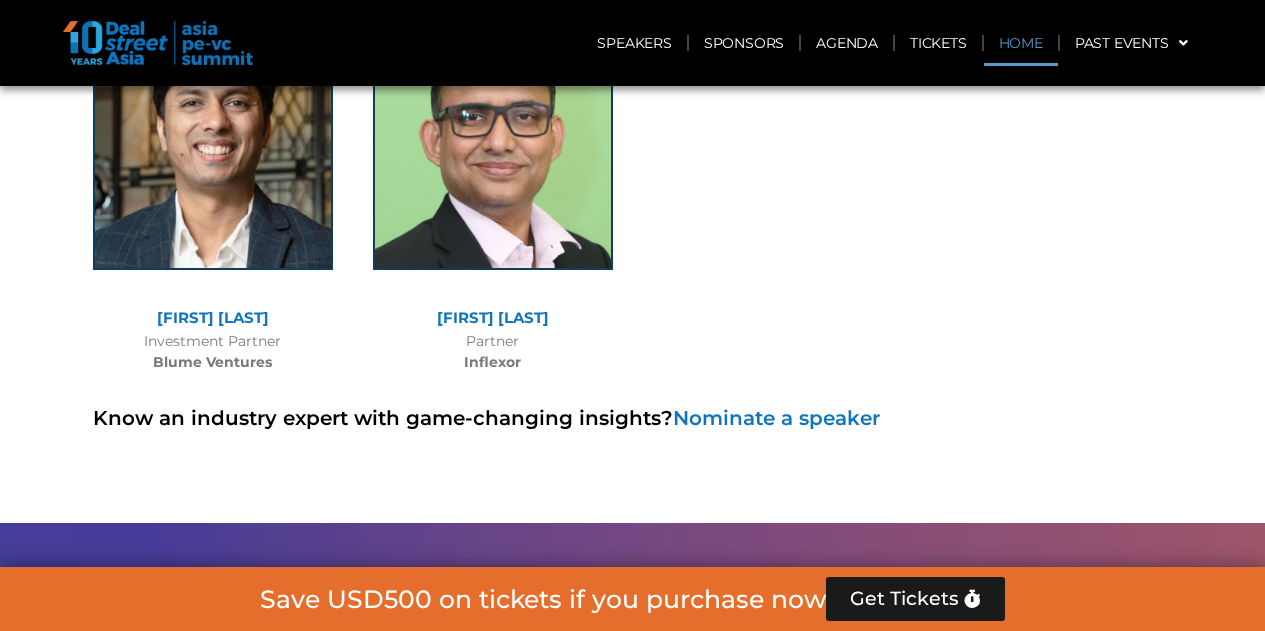scroll, scrollTop: 2637, scrollLeft: 0, axis: vertical 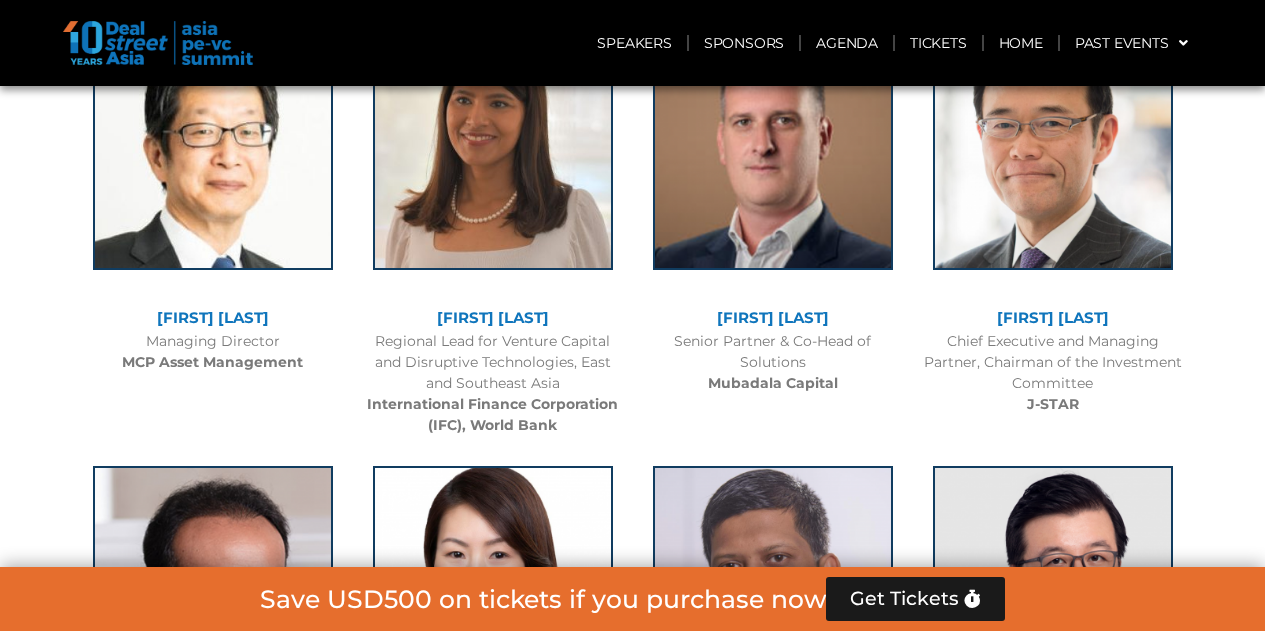 drag, startPoint x: 375, startPoint y: 338, endPoint x: 581, endPoint y: 376, distance: 209.47554 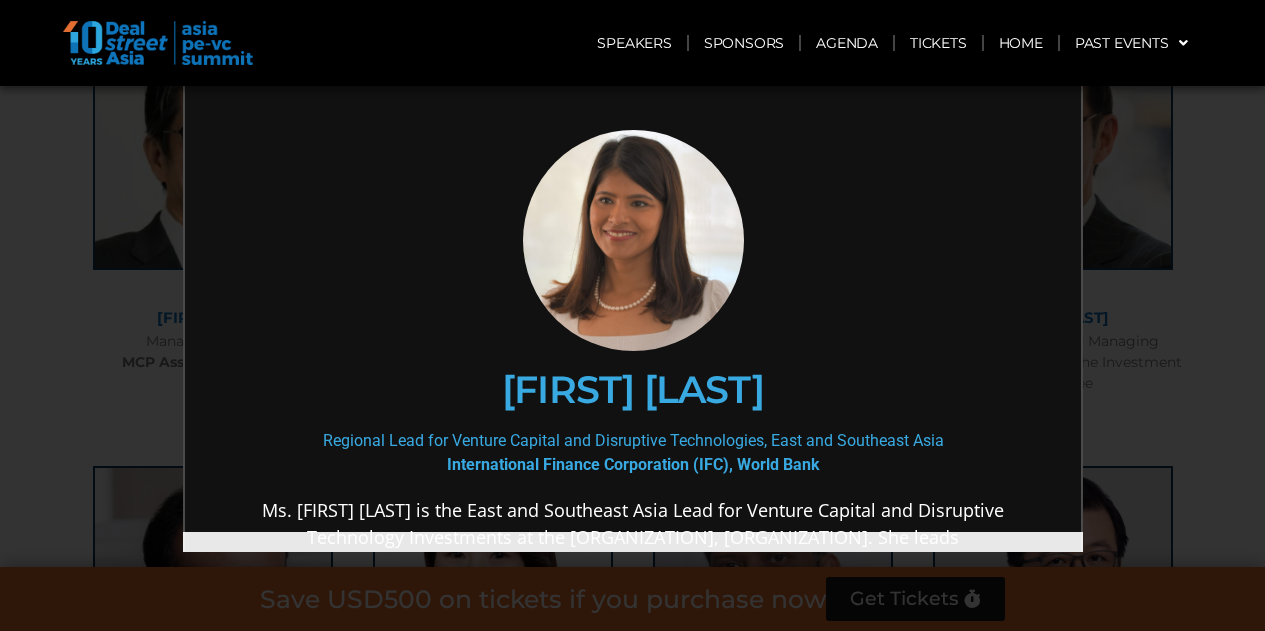 scroll, scrollTop: 0, scrollLeft: 0, axis: both 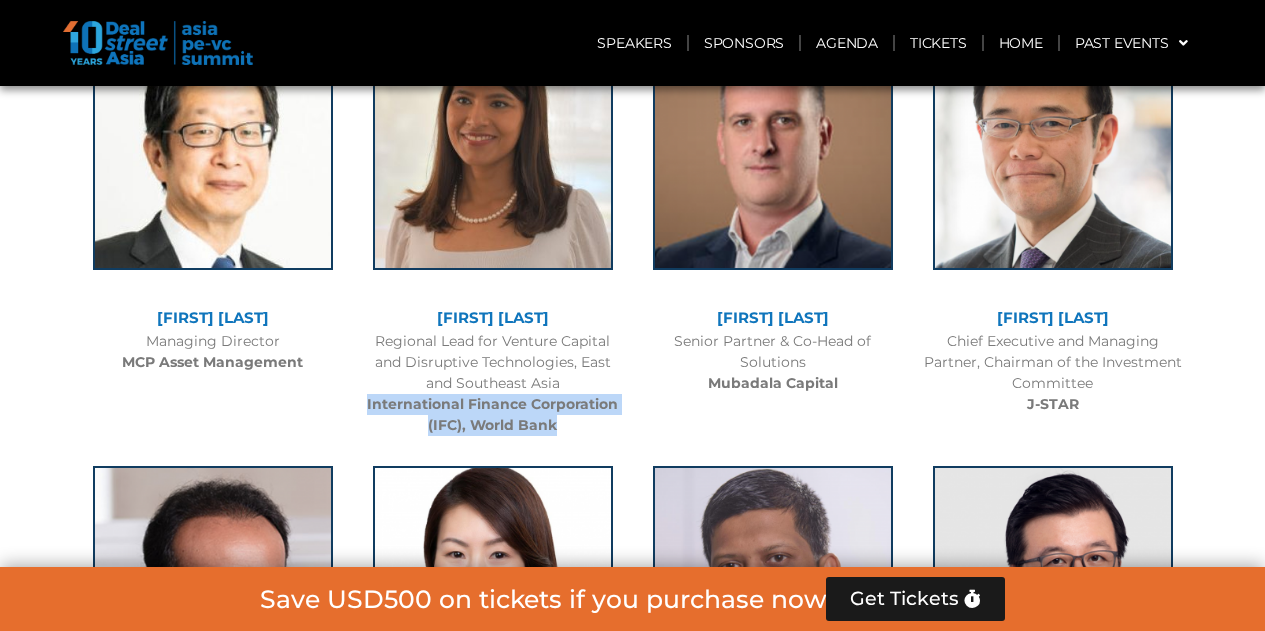 drag, startPoint x: 565, startPoint y: 416, endPoint x: 364, endPoint y: 401, distance: 201.55893 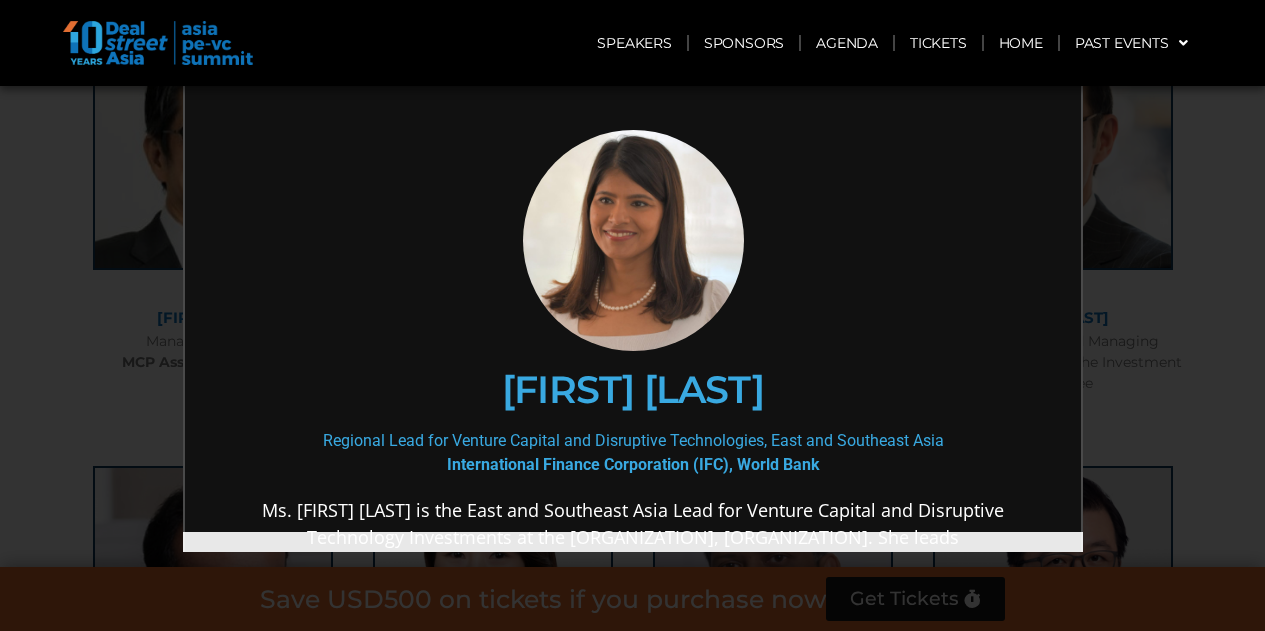 scroll, scrollTop: 0, scrollLeft: 0, axis: both 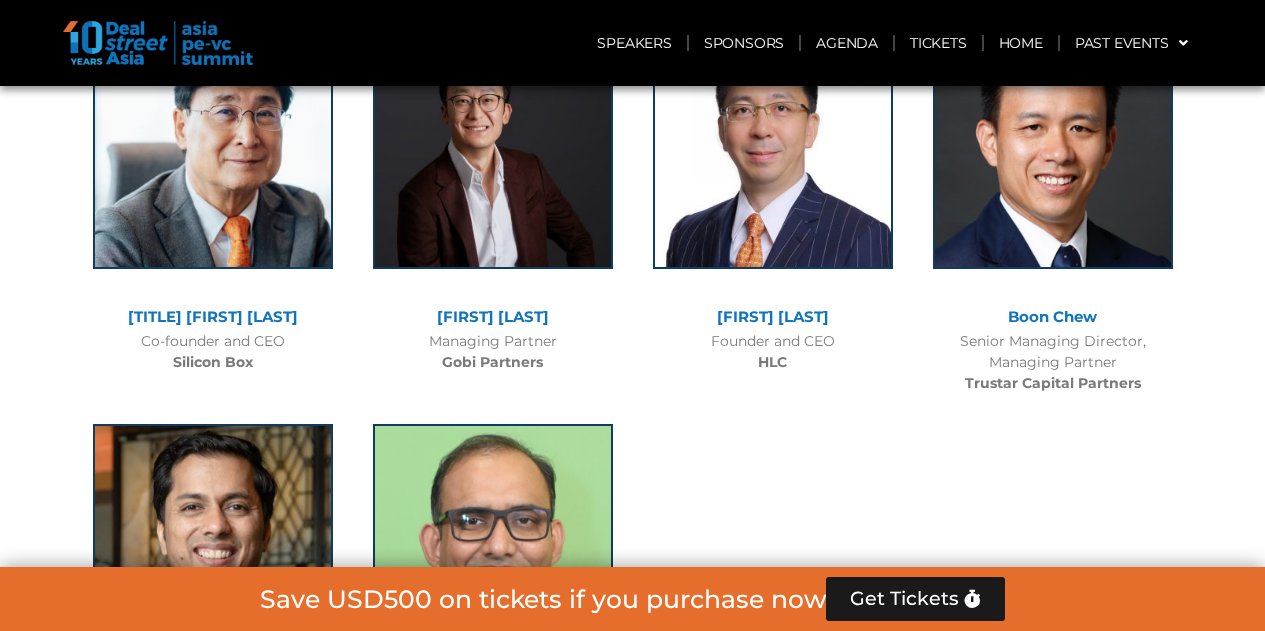 drag, startPoint x: 919, startPoint y: 336, endPoint x: 1098, endPoint y: 355, distance: 180.00555 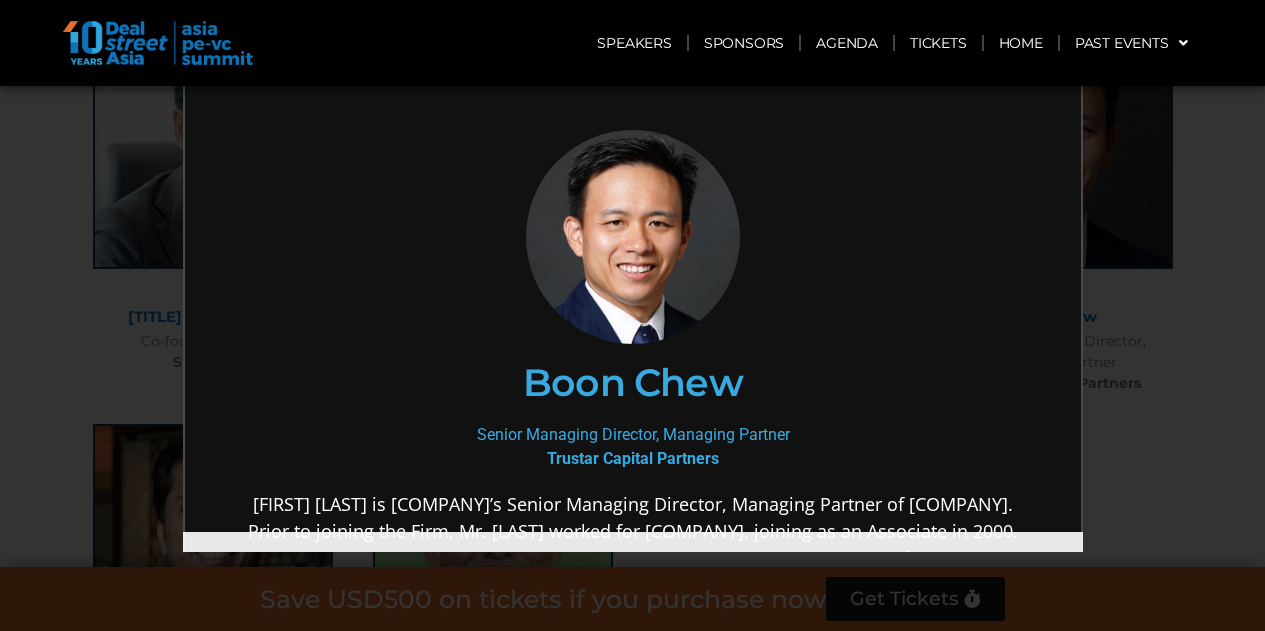 scroll, scrollTop: 0, scrollLeft: 0, axis: both 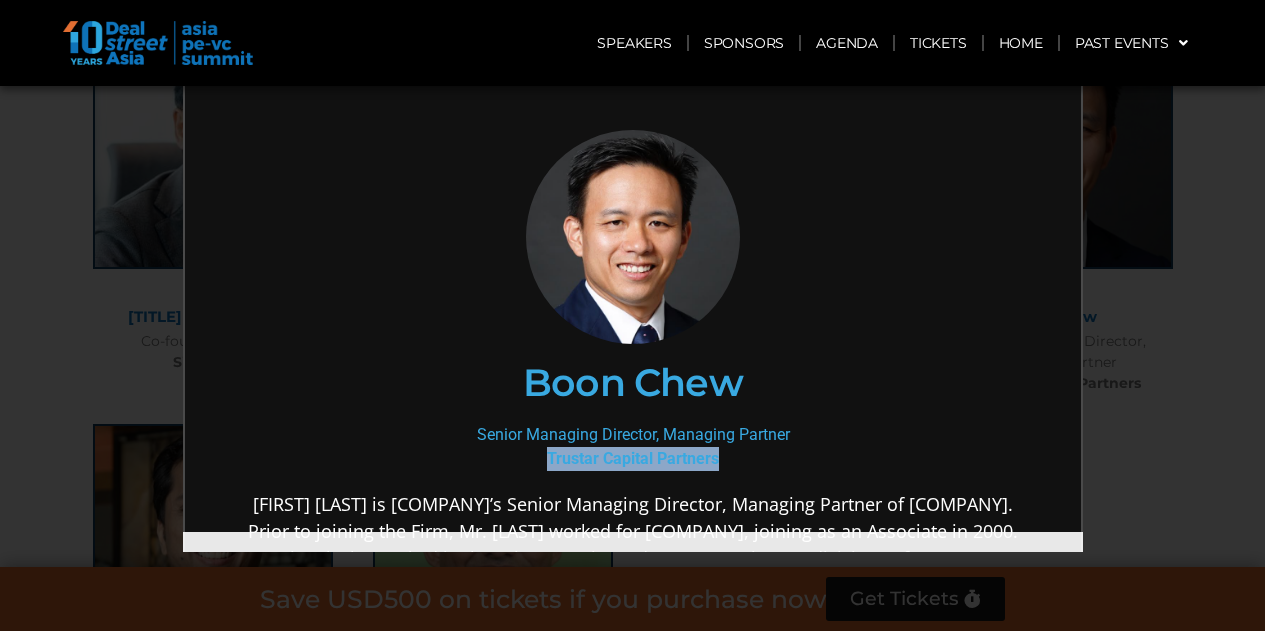 drag, startPoint x: 724, startPoint y: 450, endPoint x: 527, endPoint y: 469, distance: 197.91412 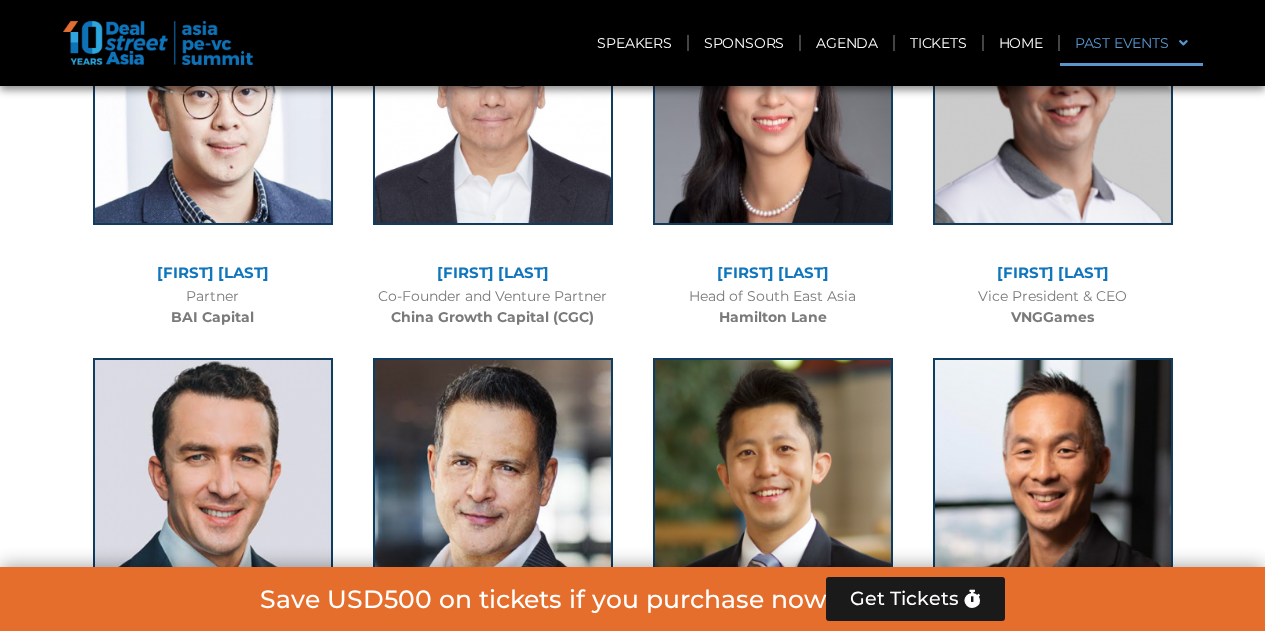 scroll, scrollTop: 9981, scrollLeft: 0, axis: vertical 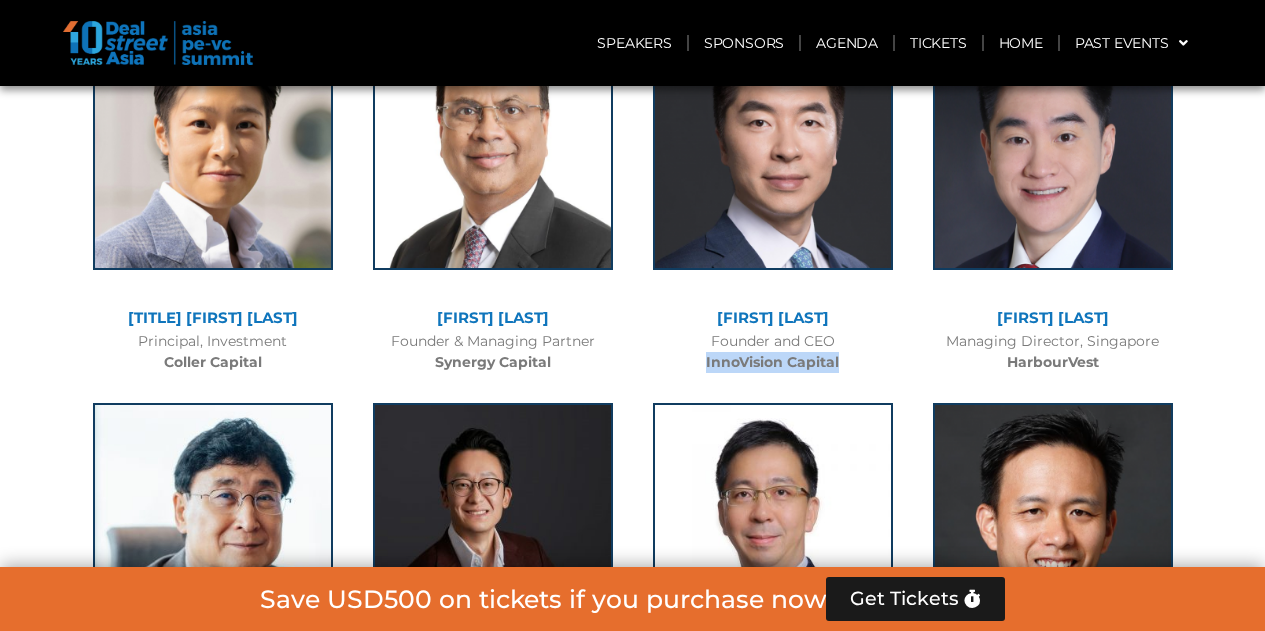 drag, startPoint x: 856, startPoint y: 356, endPoint x: 682, endPoint y: 352, distance: 174.04597 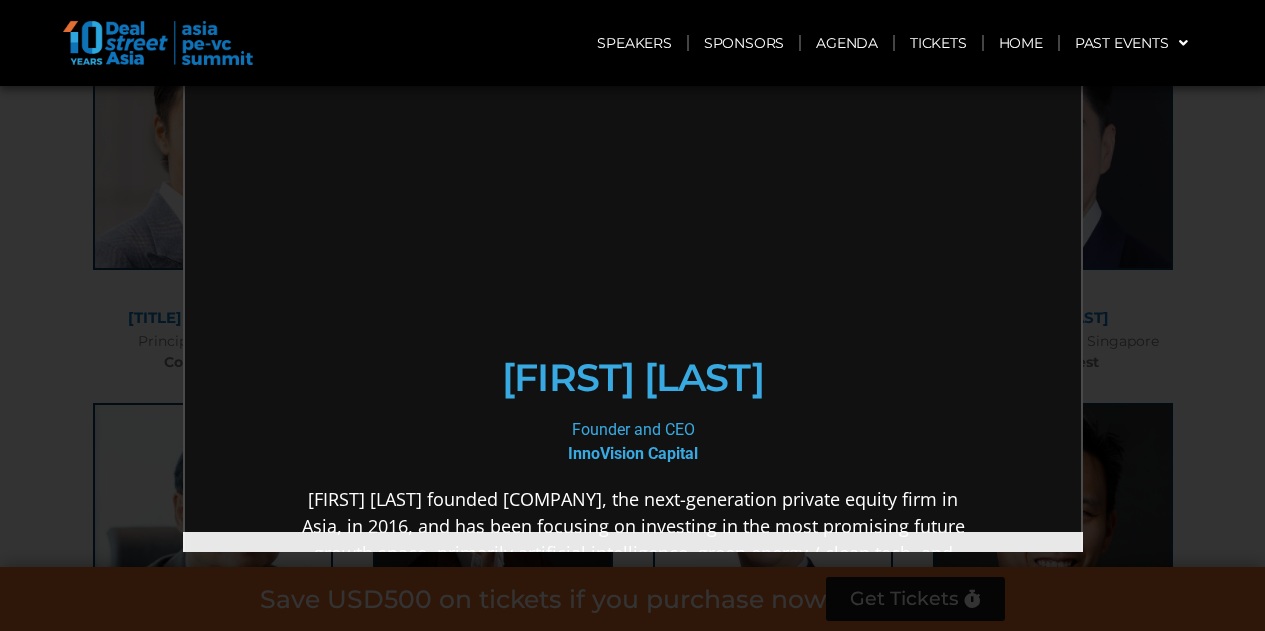 scroll, scrollTop: 0, scrollLeft: 0, axis: both 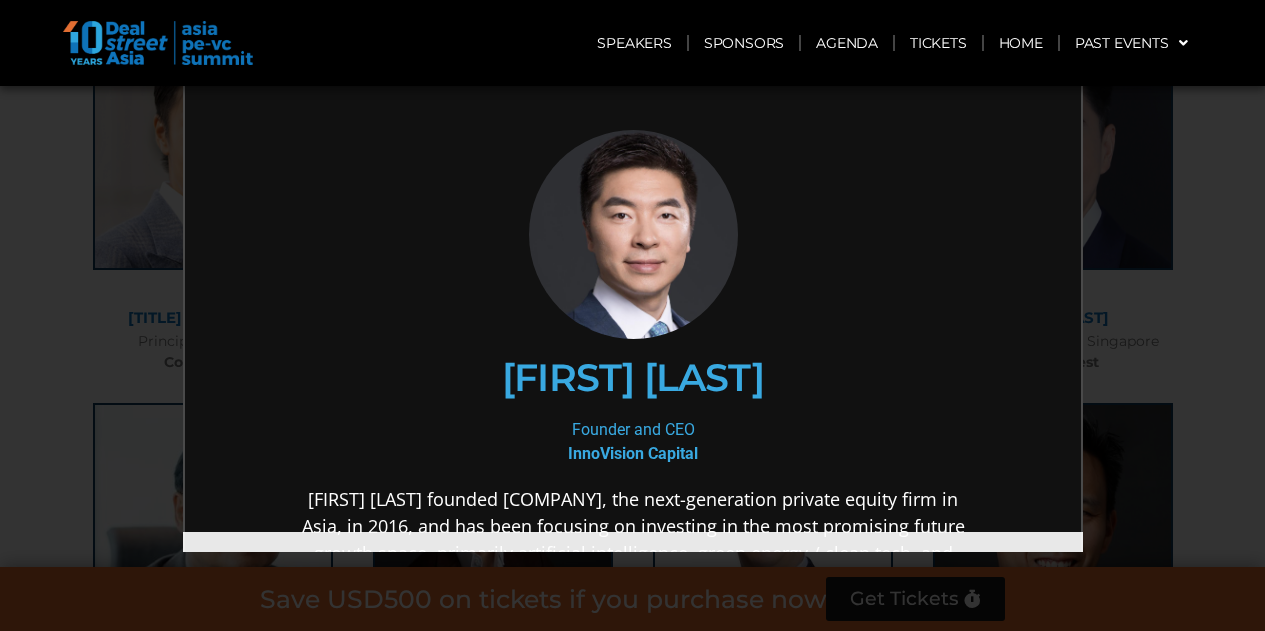 copy on "InnoVision Capital" 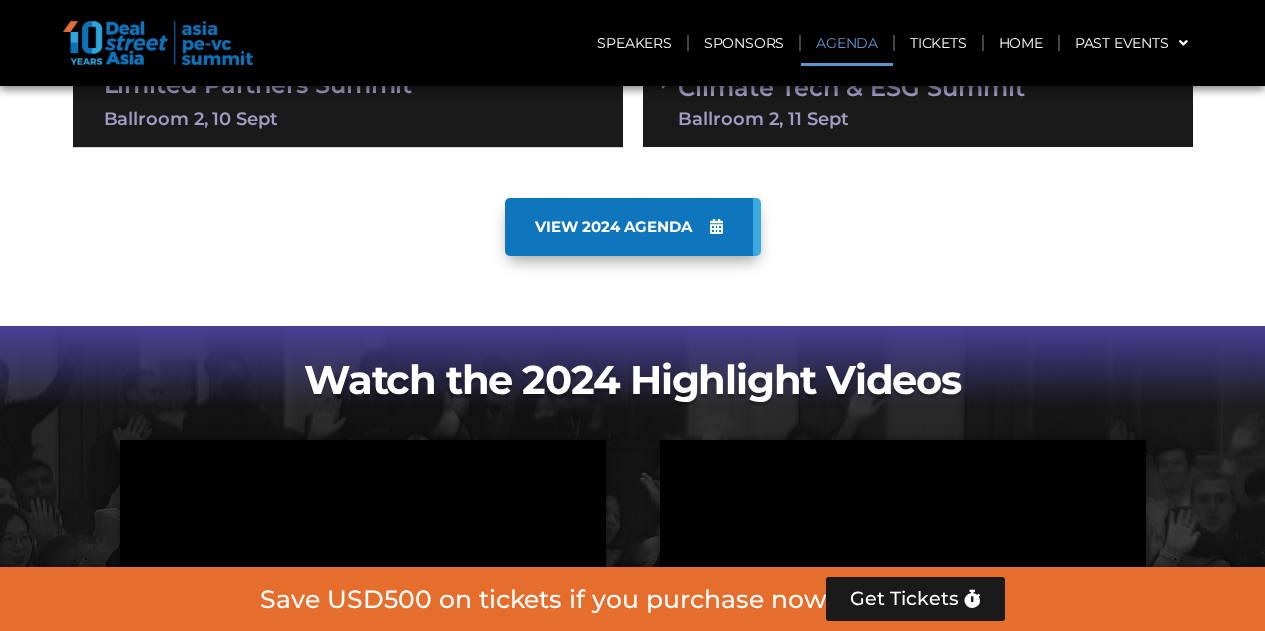scroll, scrollTop: 1321, scrollLeft: 0, axis: vertical 